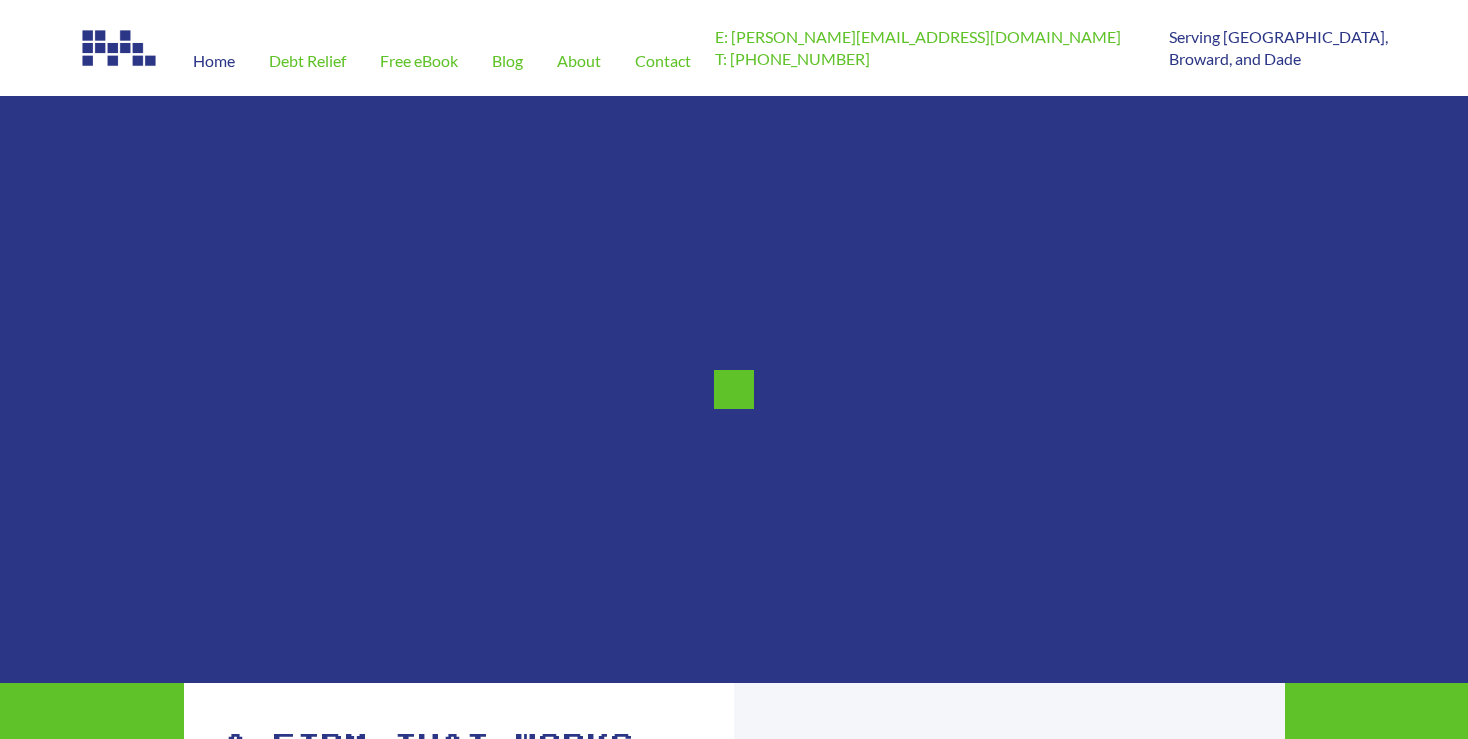 scroll, scrollTop: 0, scrollLeft: 0, axis: both 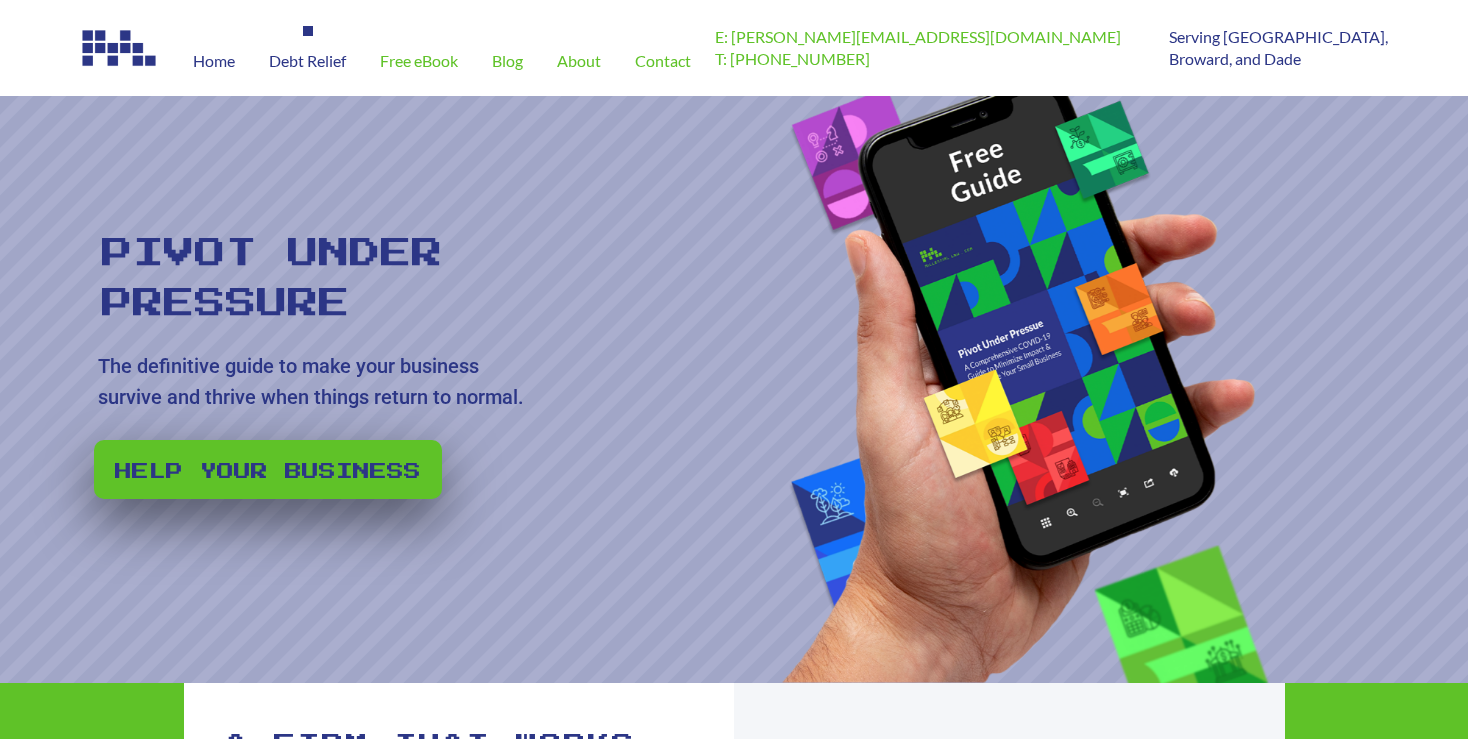 click on "Debt Relief" at bounding box center (307, 61) 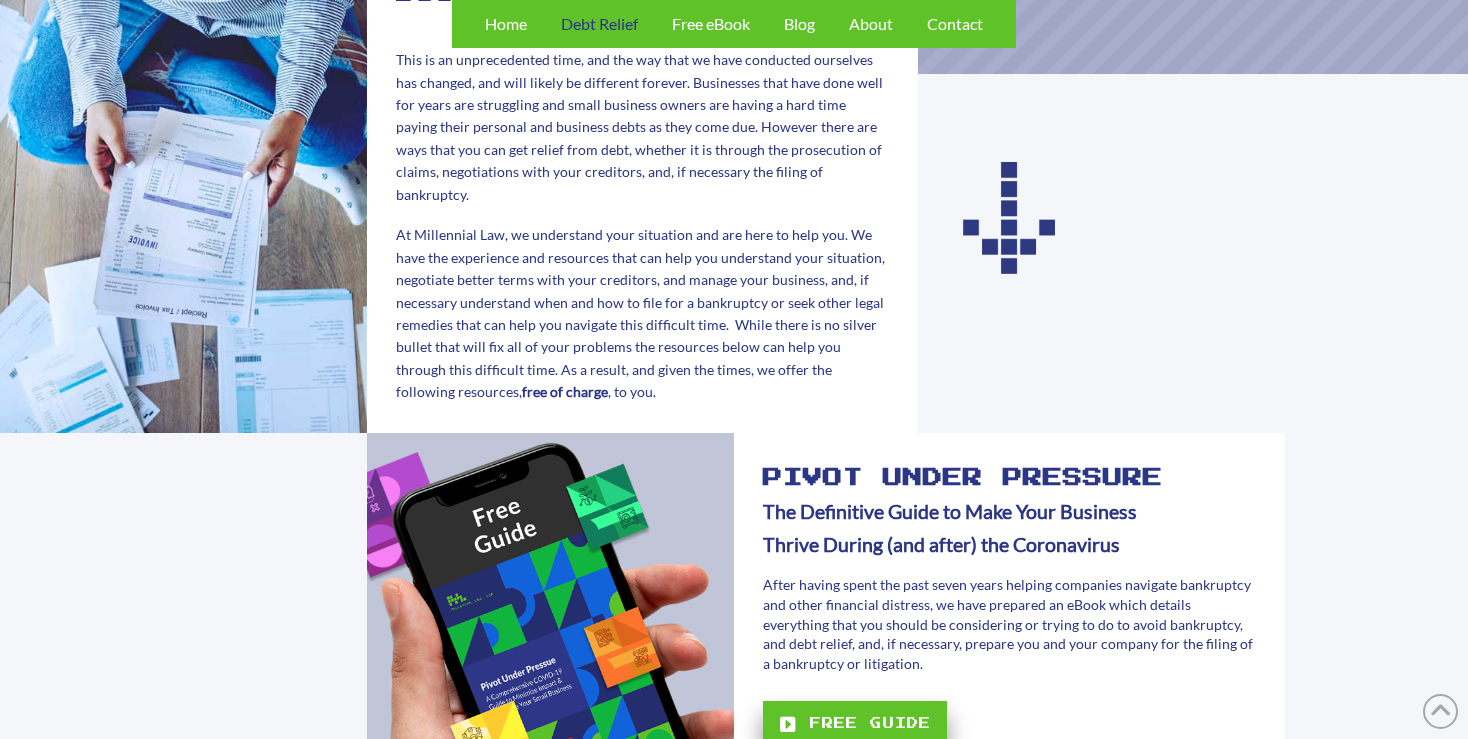 scroll, scrollTop: 0, scrollLeft: 0, axis: both 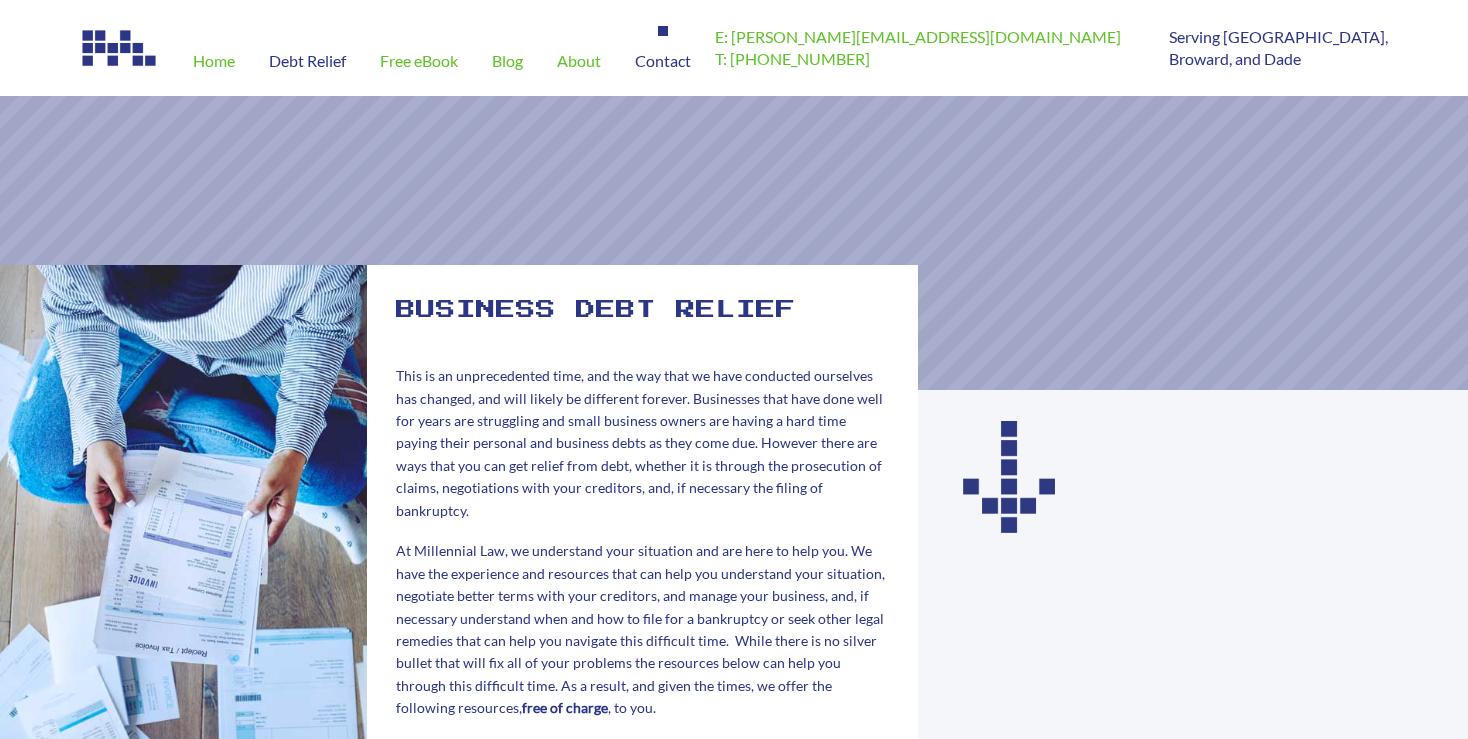 click on "Contact" at bounding box center (663, 61) 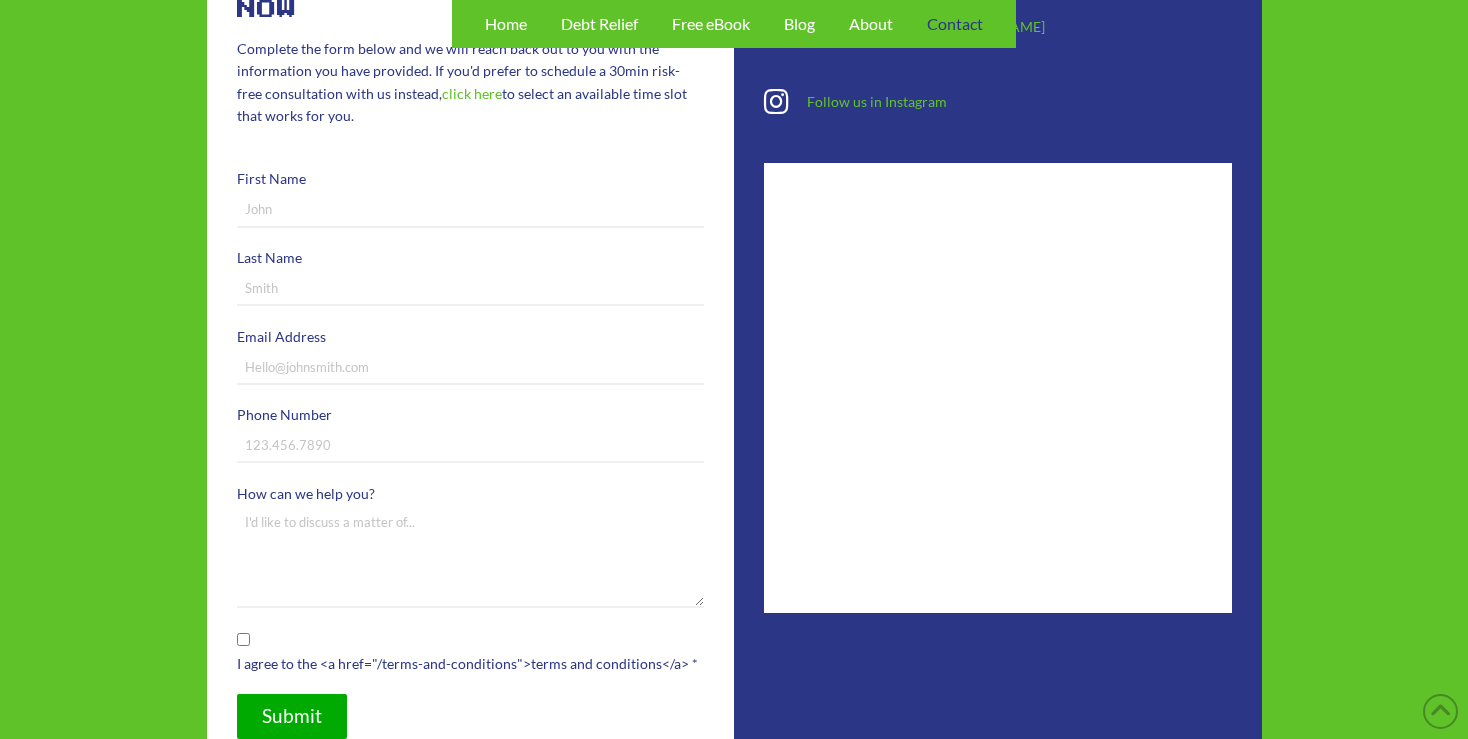 scroll, scrollTop: 528, scrollLeft: 0, axis: vertical 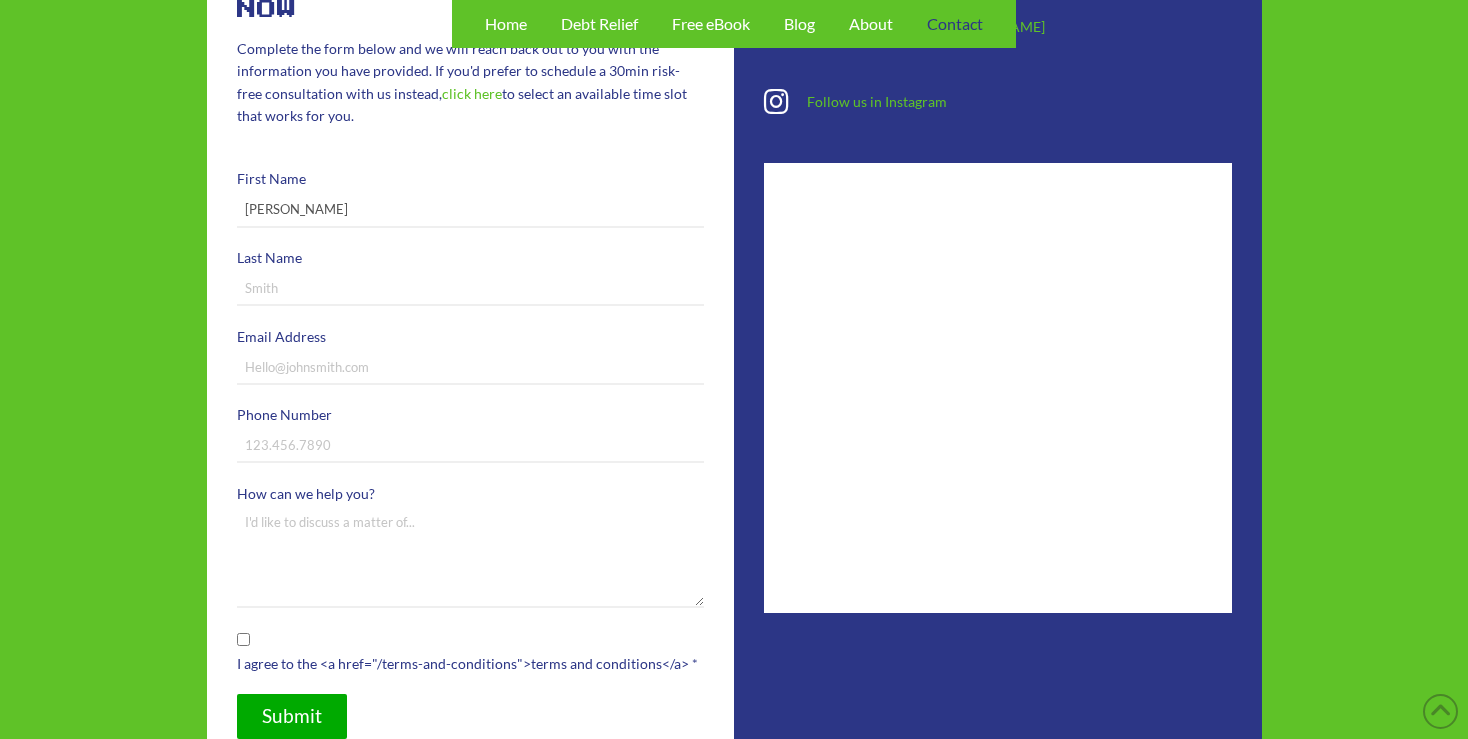 type on "[PERSON_NAME]" 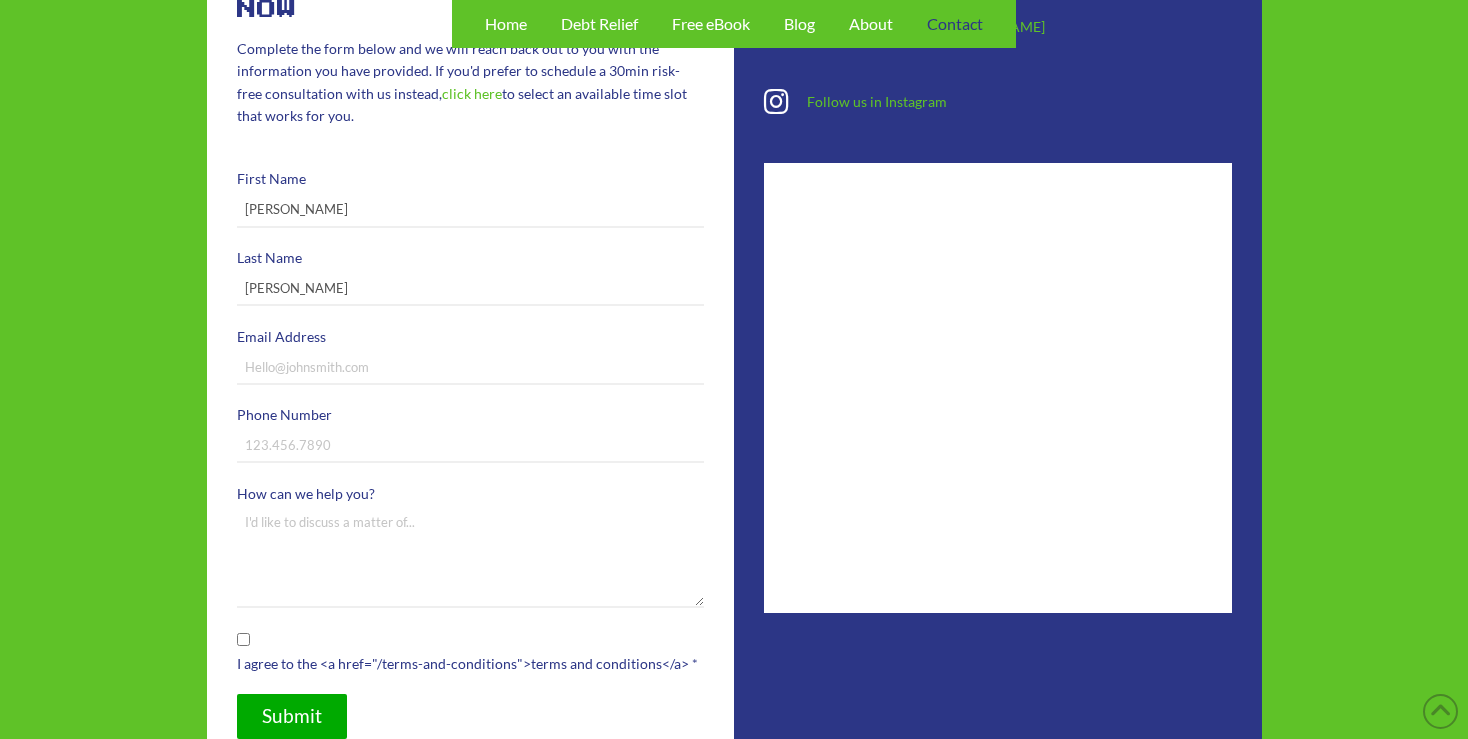 type on "[PERSON_NAME]" 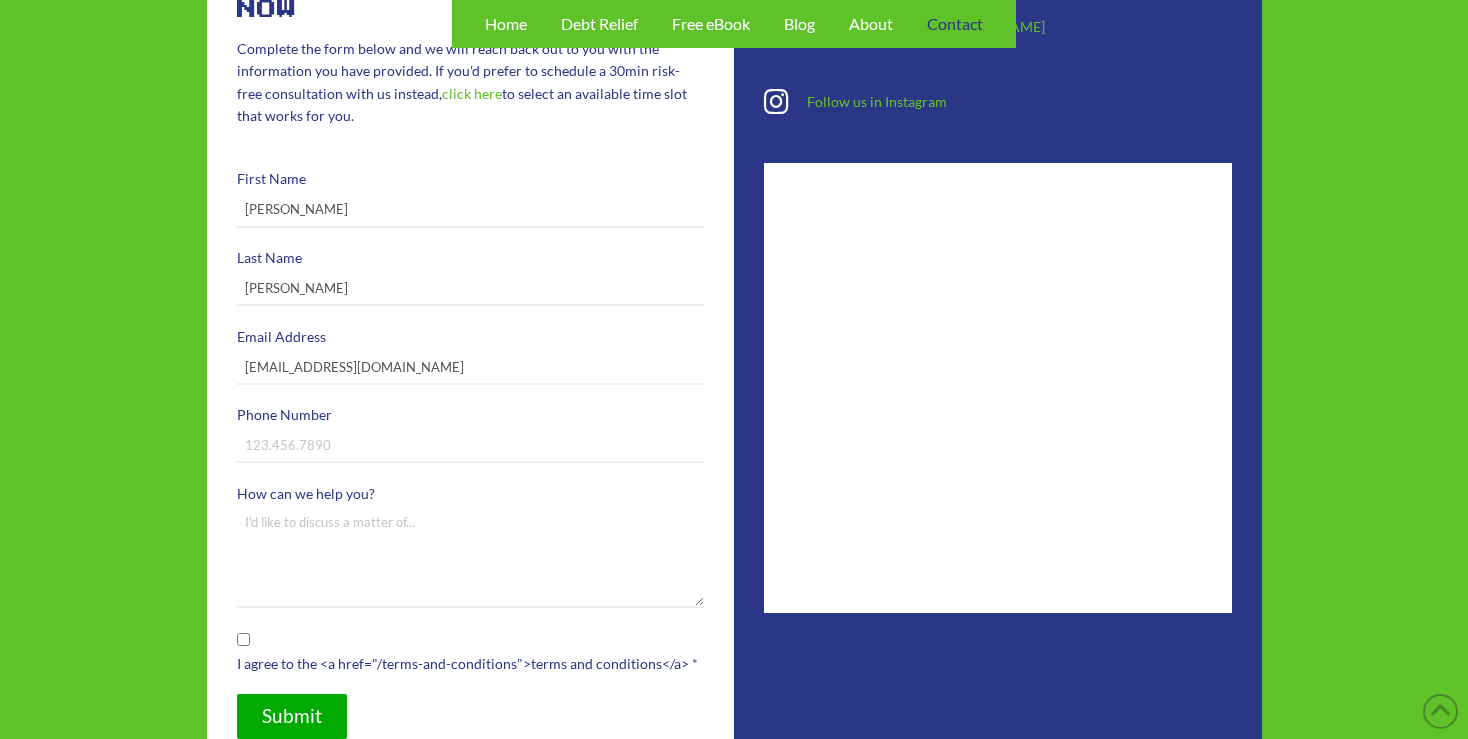 type on "[EMAIL_ADDRESS][DOMAIN_NAME]" 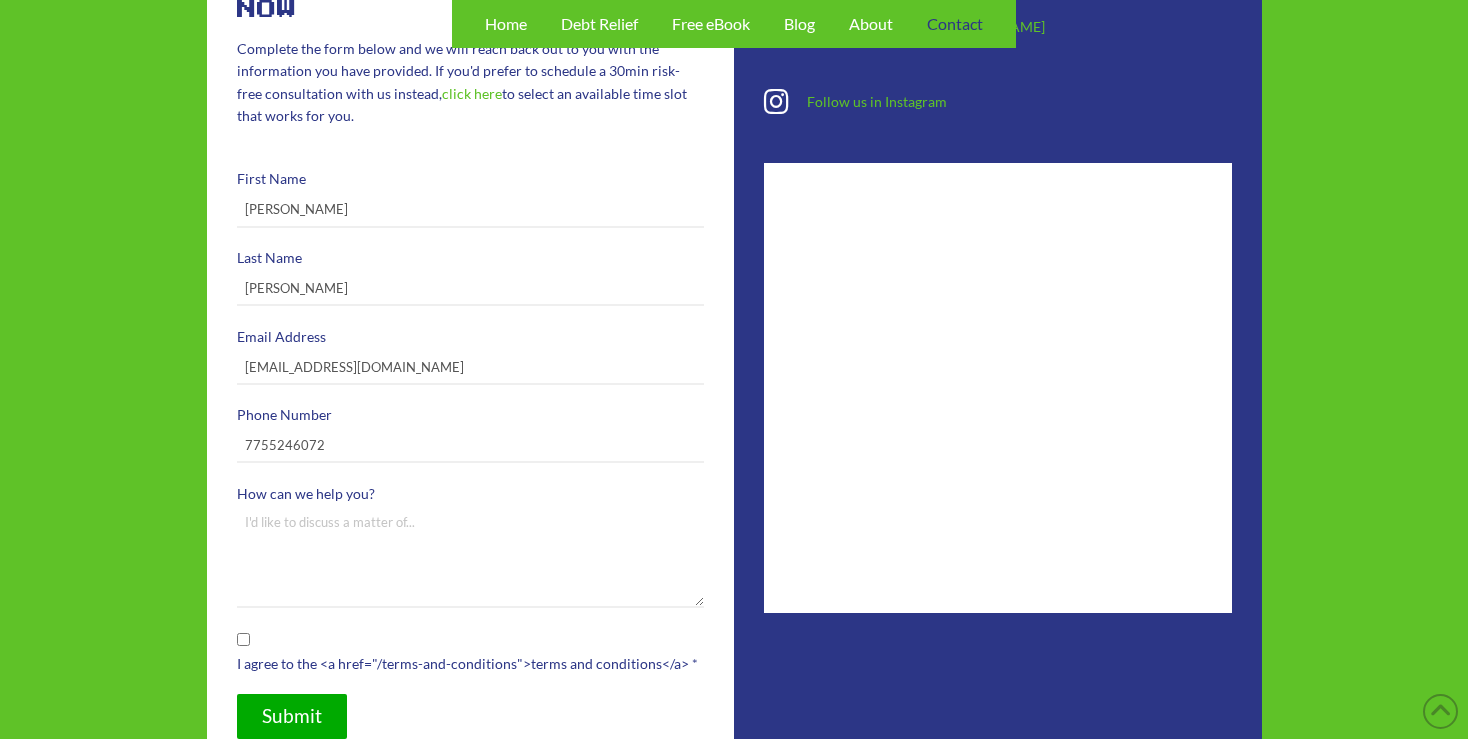 type on "7755246072" 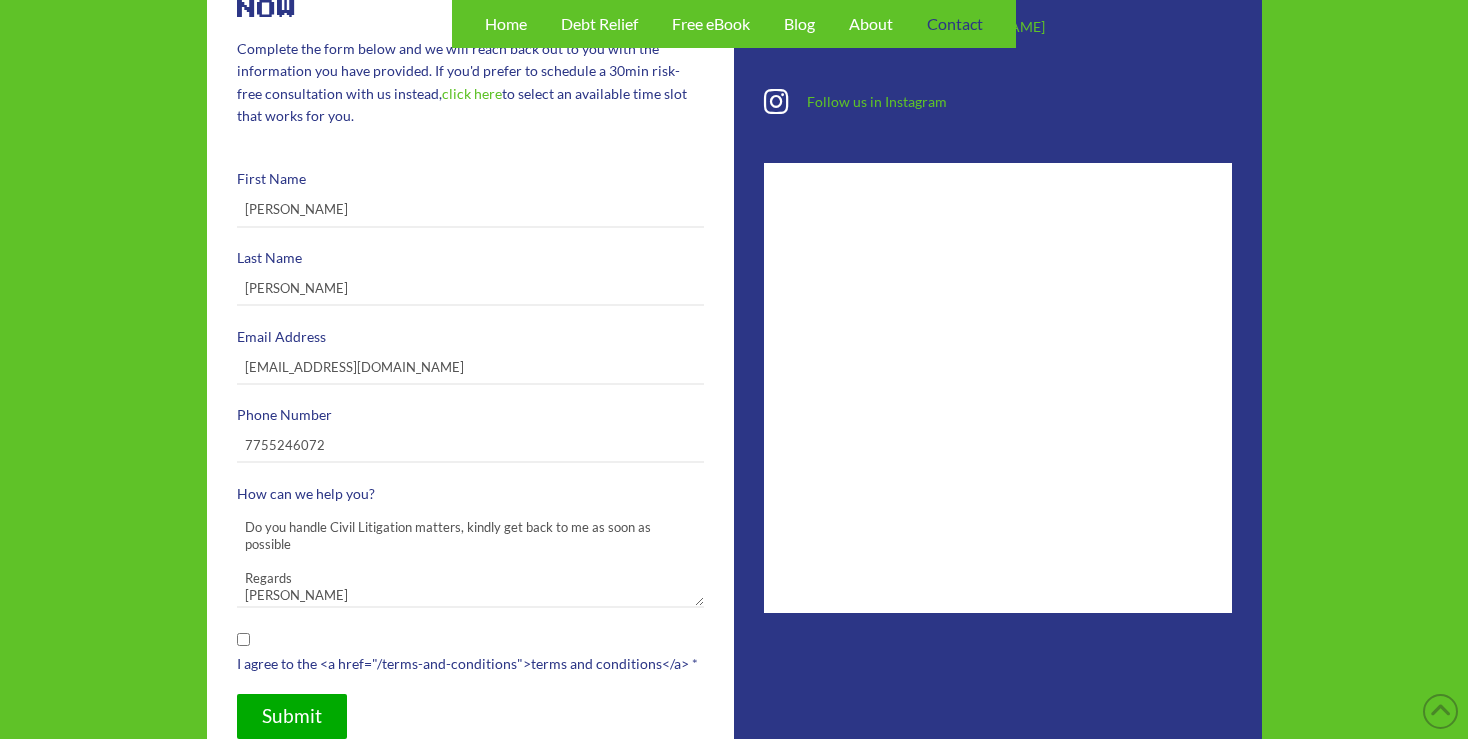 scroll, scrollTop: 49, scrollLeft: 0, axis: vertical 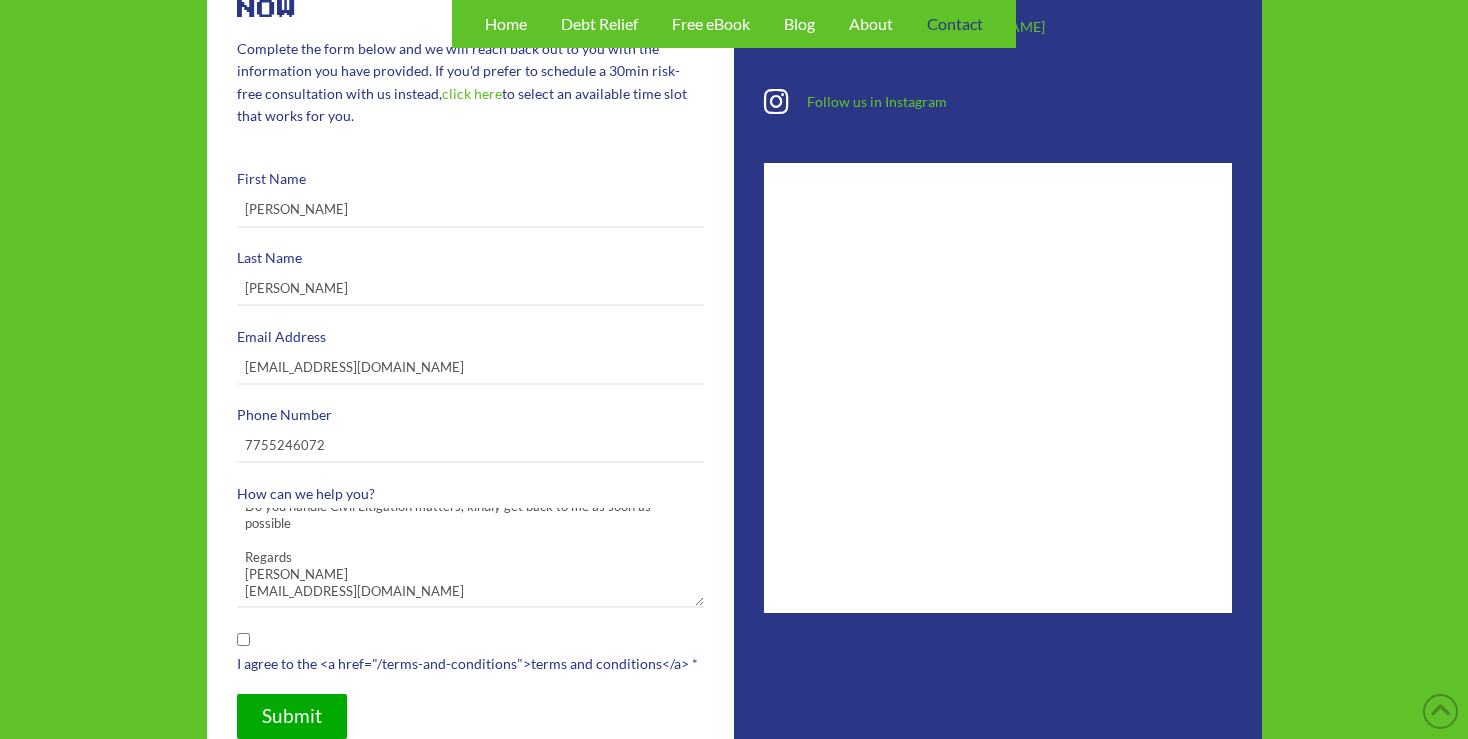 type on "Hello,
Do you handle Civil Litigation matters, kindly get back to me as soon as possible
Regards
Rohan Philip
rohanphilip101@gmail.com" 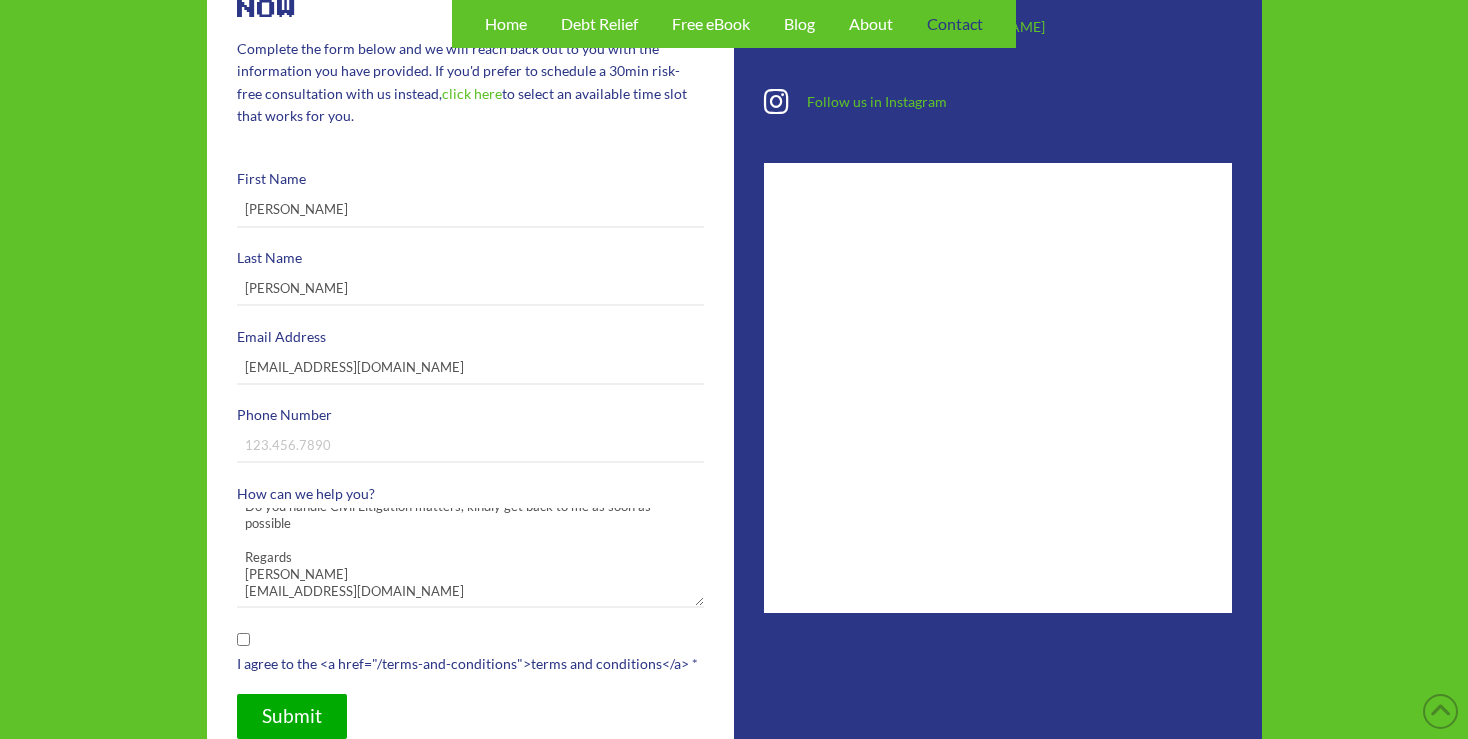 click on "Phone Number" at bounding box center [471, 446] 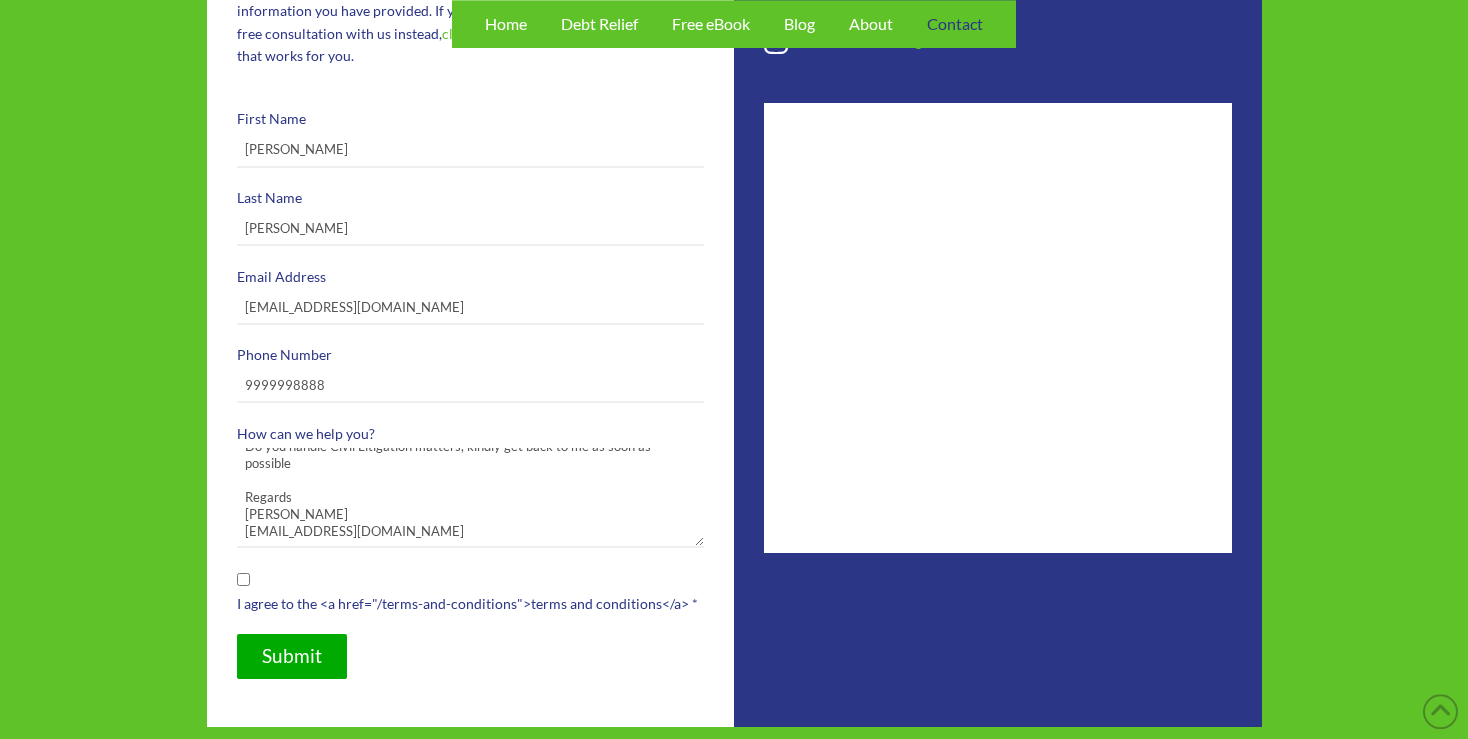 scroll, scrollTop: 633, scrollLeft: 0, axis: vertical 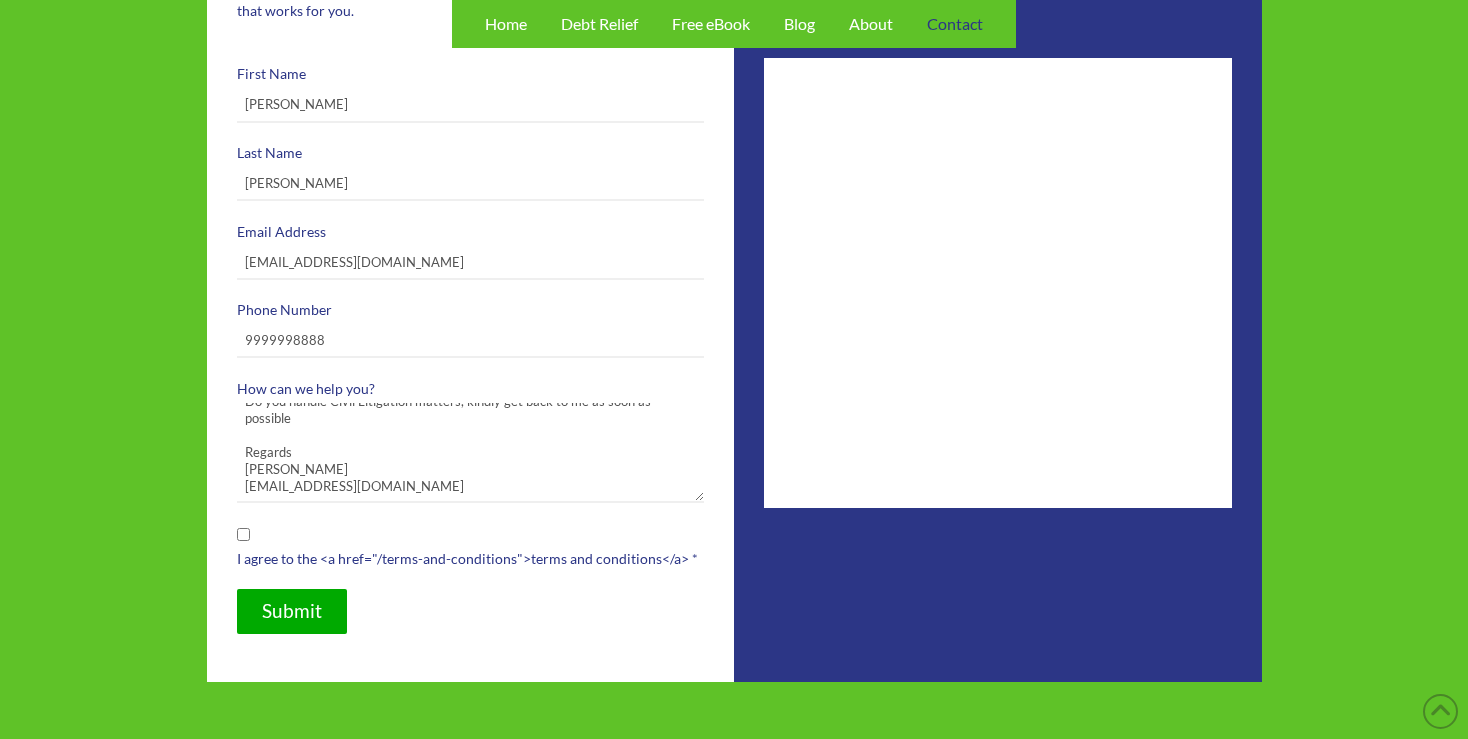 type on "9999998888" 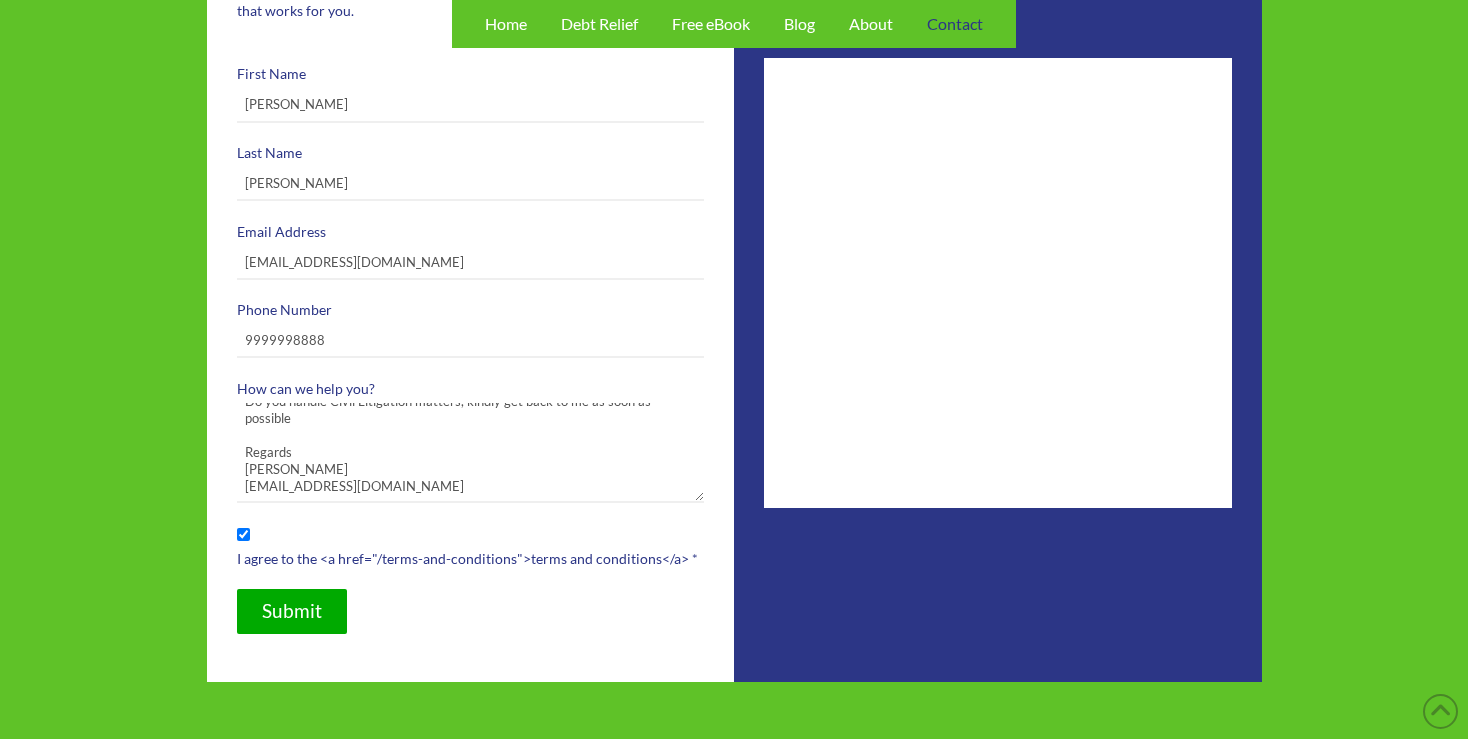click on "Submit" at bounding box center [292, 611] 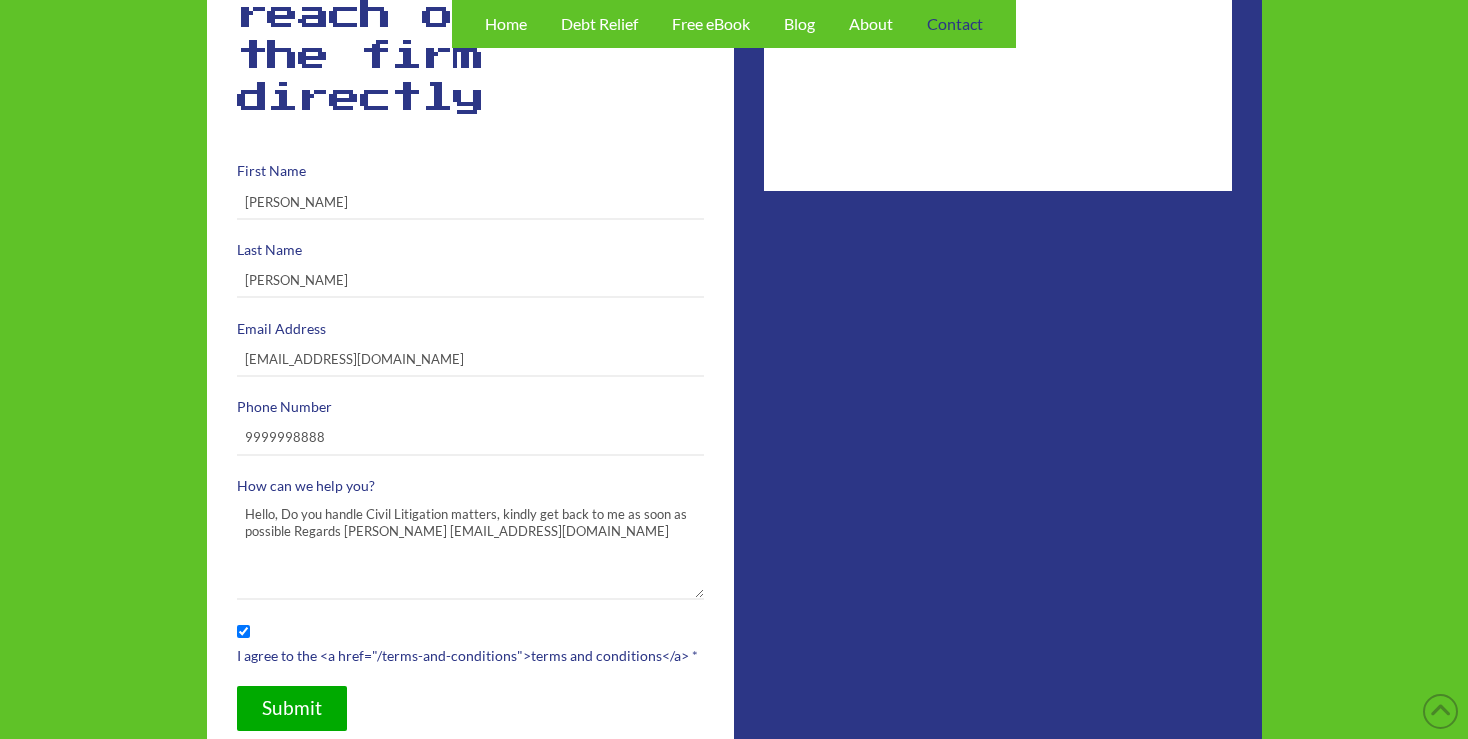 scroll, scrollTop: 1267, scrollLeft: 0, axis: vertical 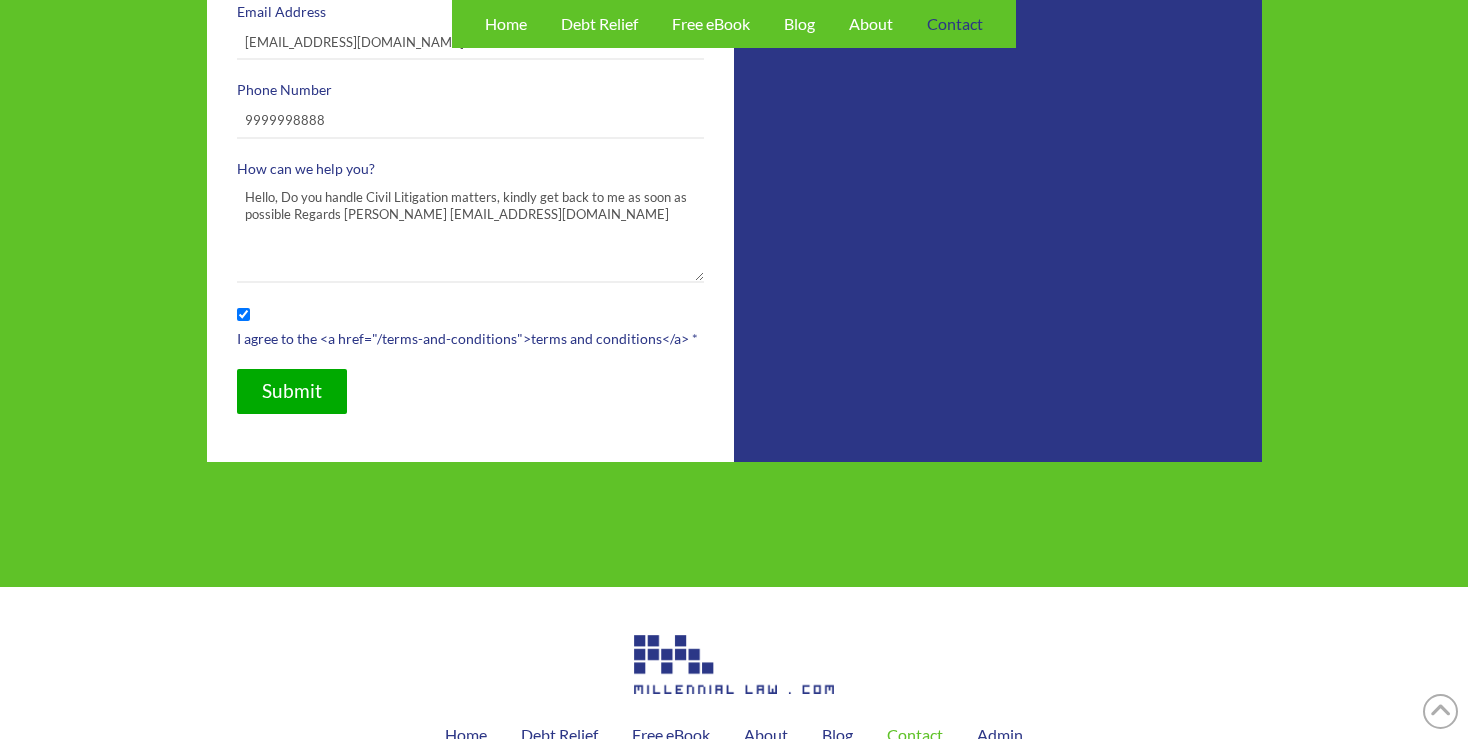 click on "Submit" at bounding box center (292, 391) 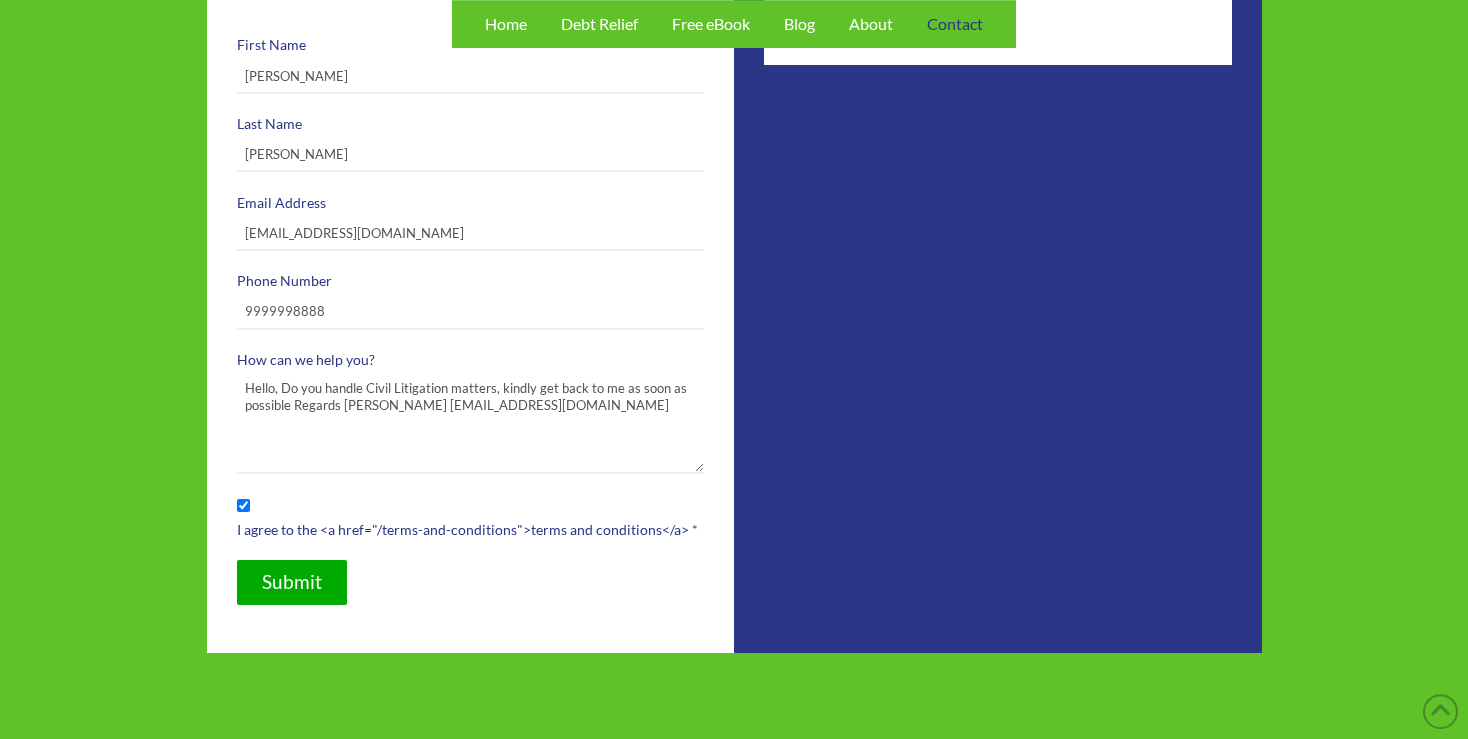scroll, scrollTop: 1056, scrollLeft: 0, axis: vertical 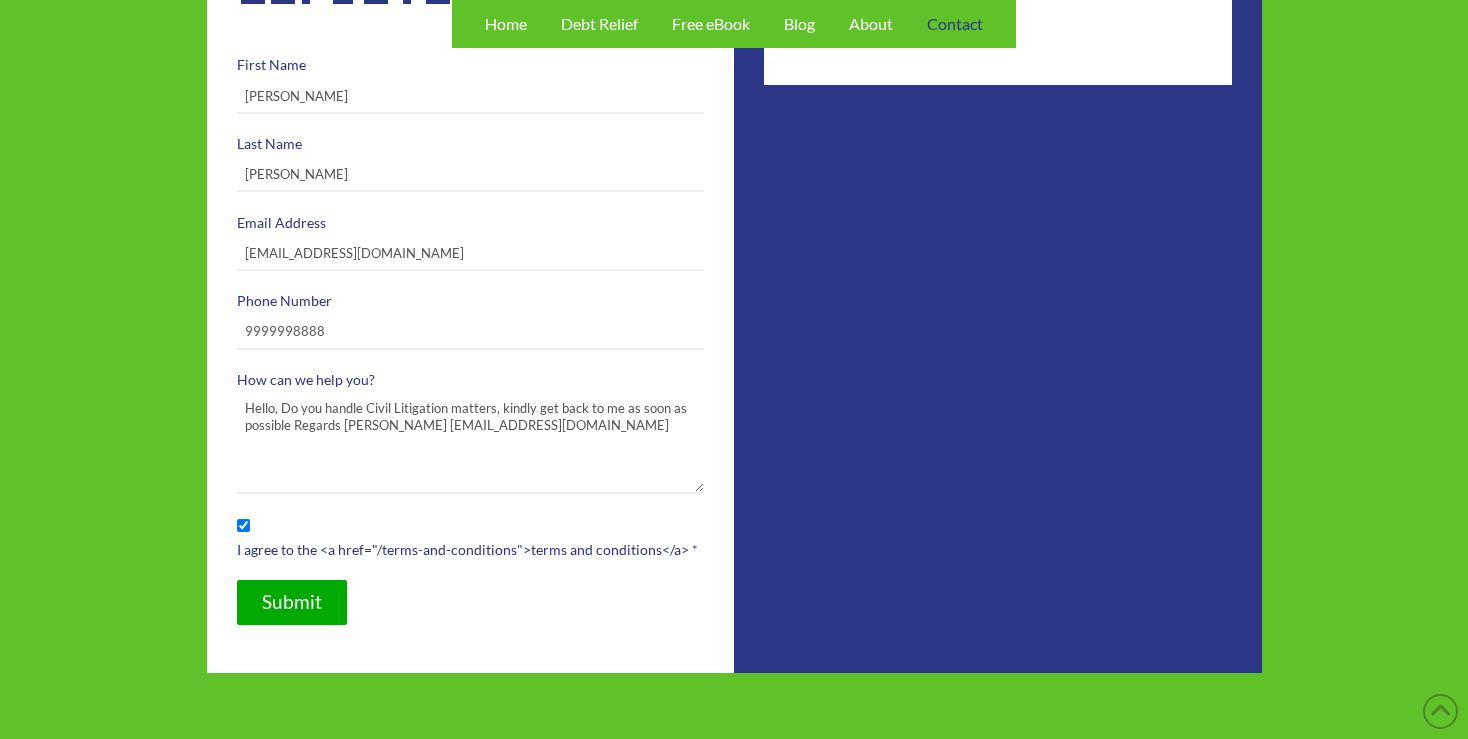 drag, startPoint x: 583, startPoint y: 434, endPoint x: 418, endPoint y: 430, distance: 165.04848 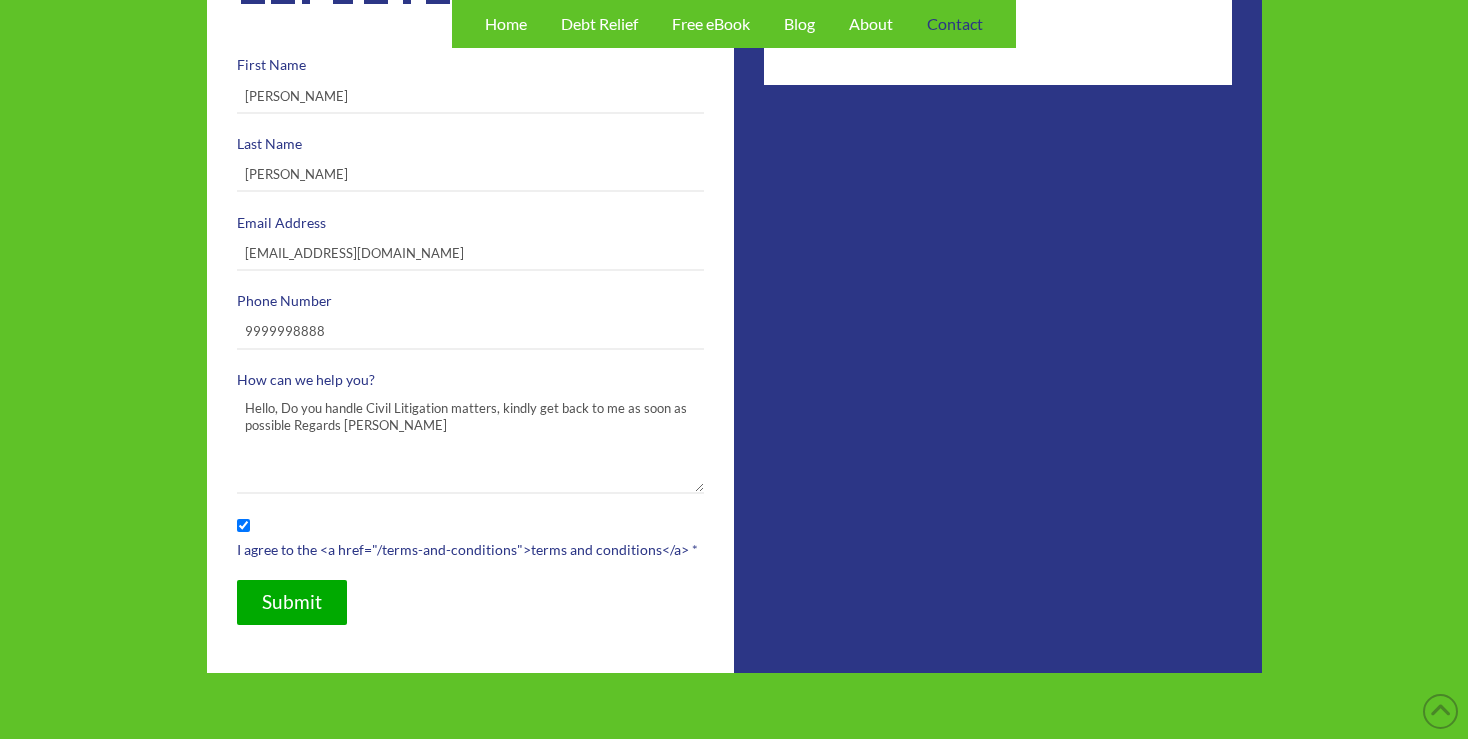 type on "Hello, Do you handle Civil Litigation matters, kindly get back to me as soon as possible Regards [PERSON_NAME]" 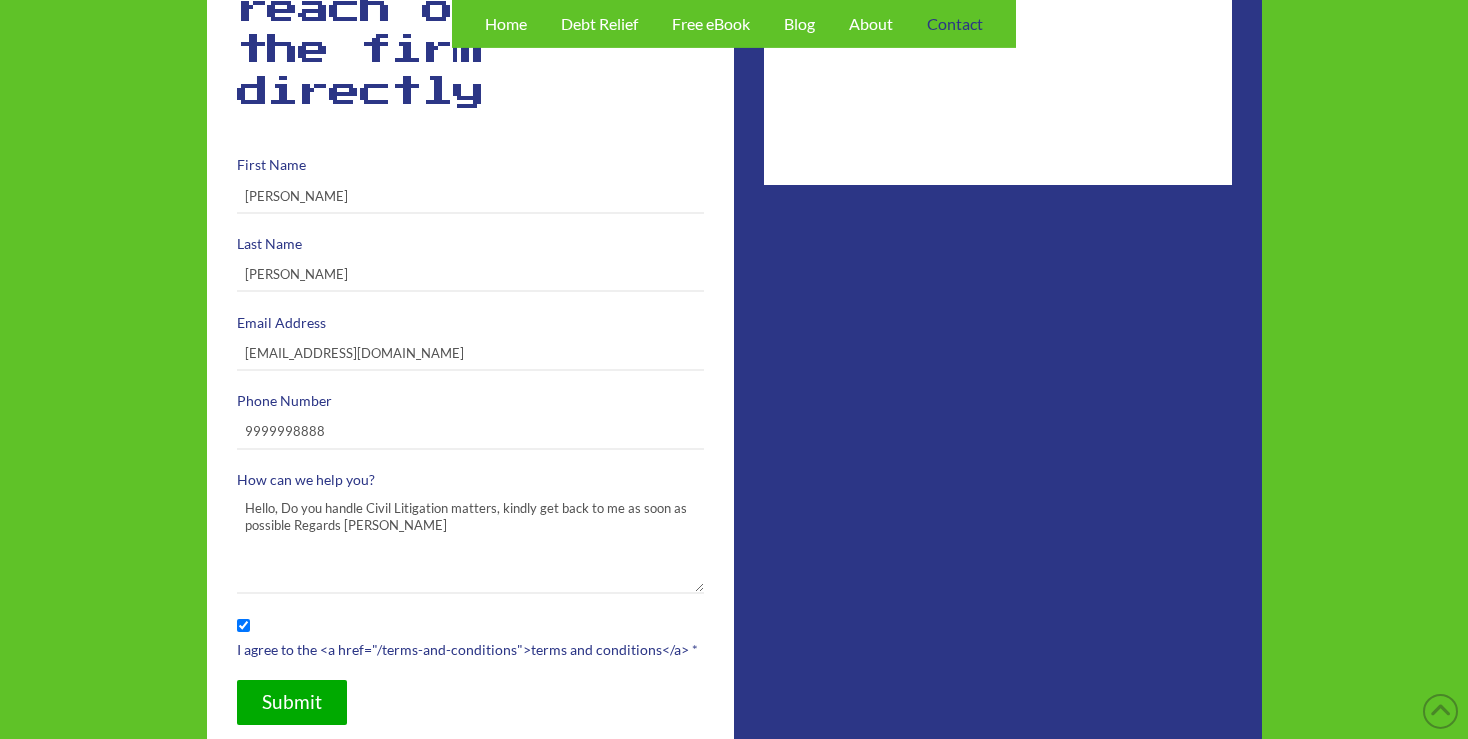 scroll, scrollTop: 1056, scrollLeft: 0, axis: vertical 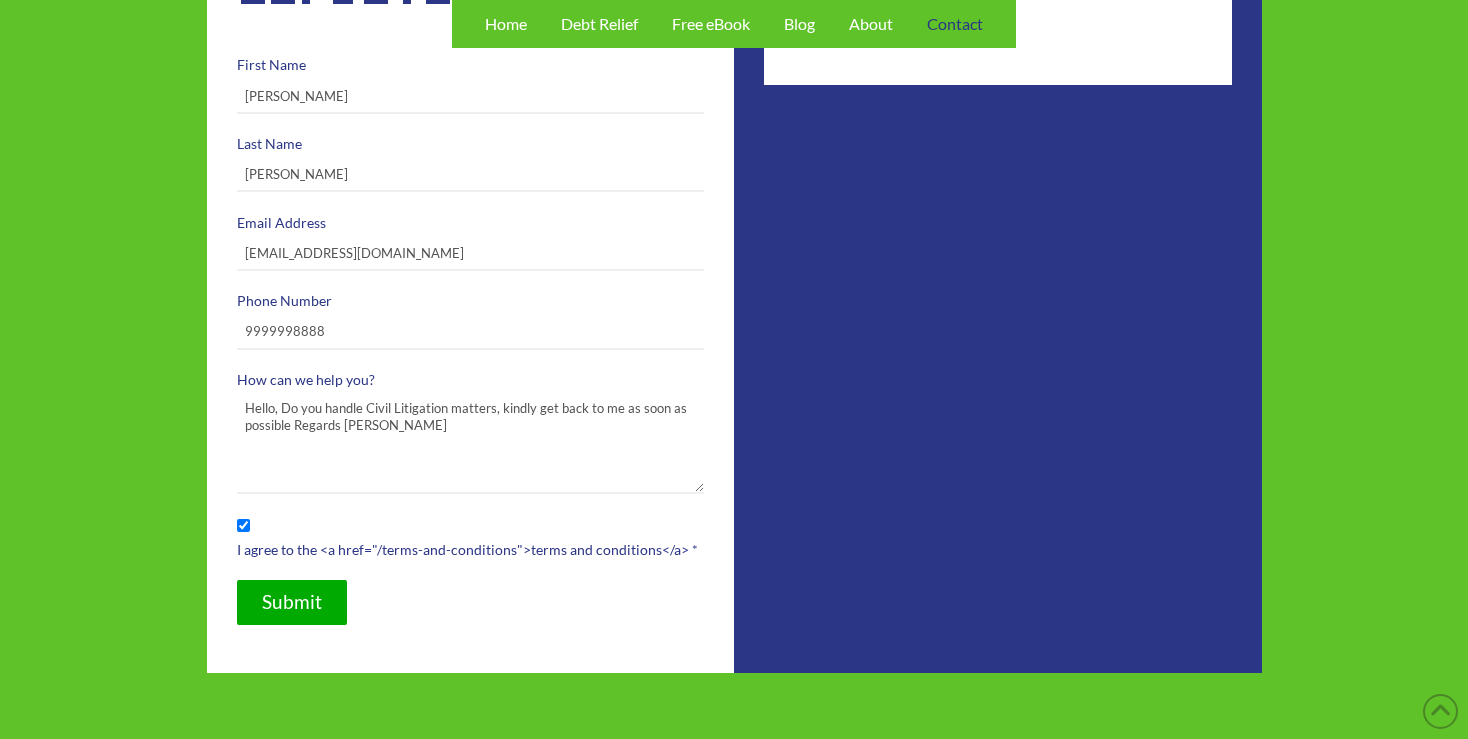 click on "9999998888" at bounding box center [471, 332] 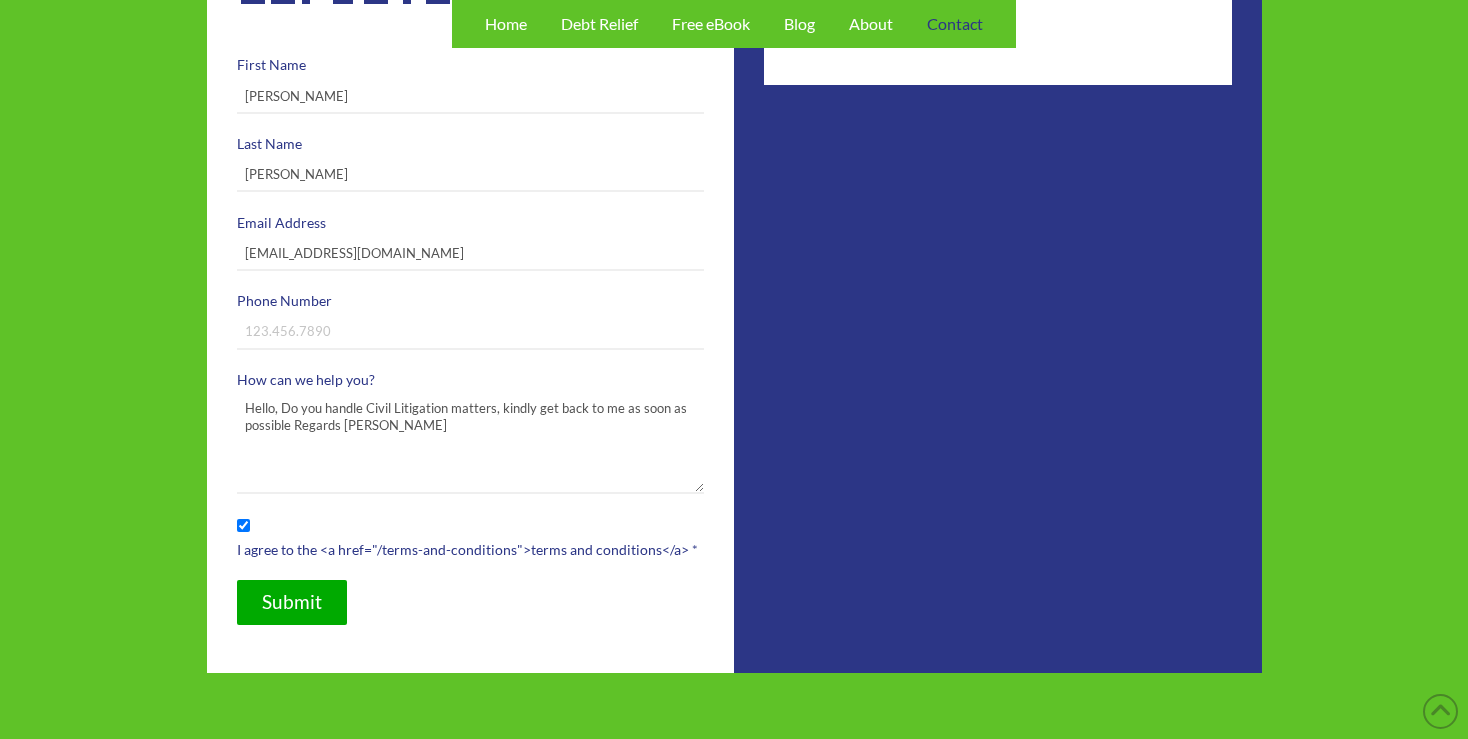 click on "Phone Number" at bounding box center (471, 332) 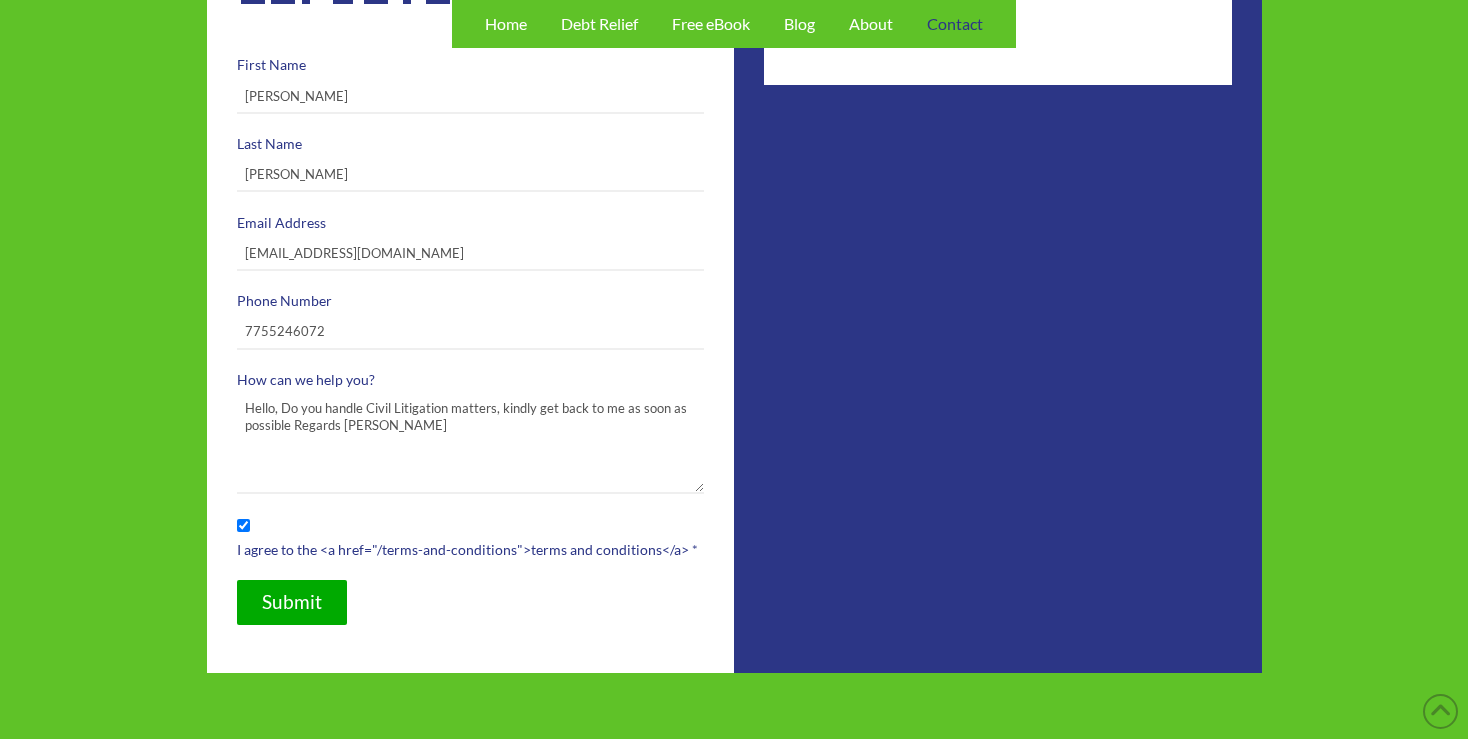 type on "7755246072" 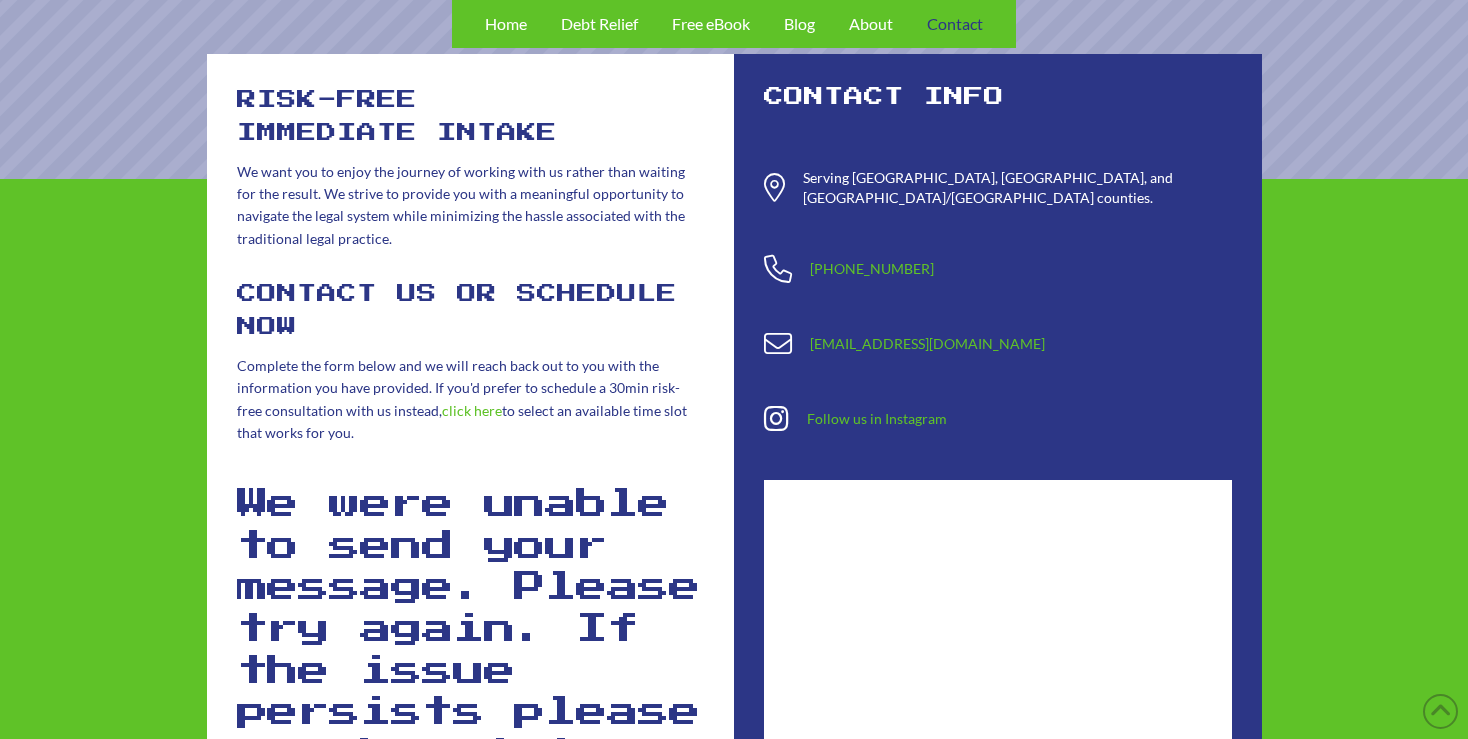 scroll, scrollTop: 211, scrollLeft: 0, axis: vertical 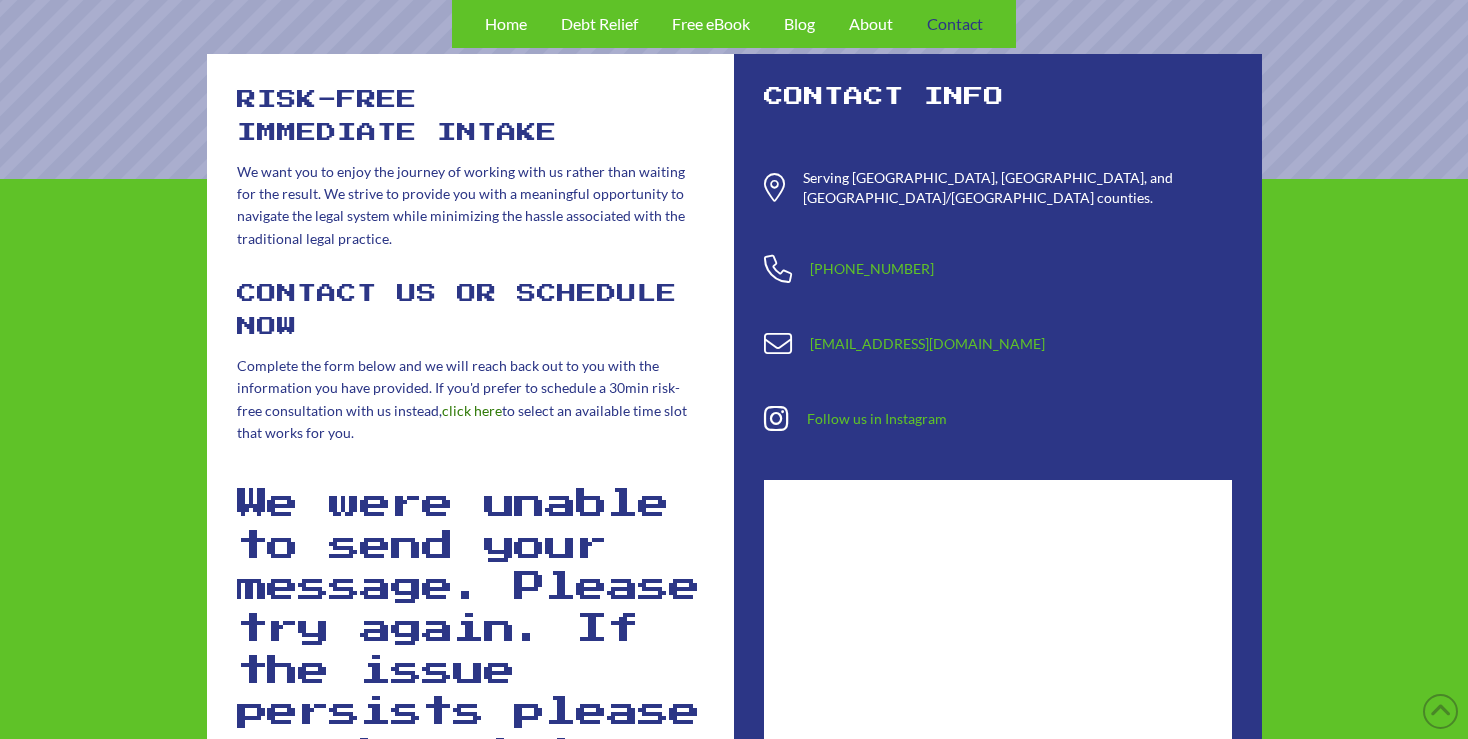 click on "click here" at bounding box center [472, 410] 